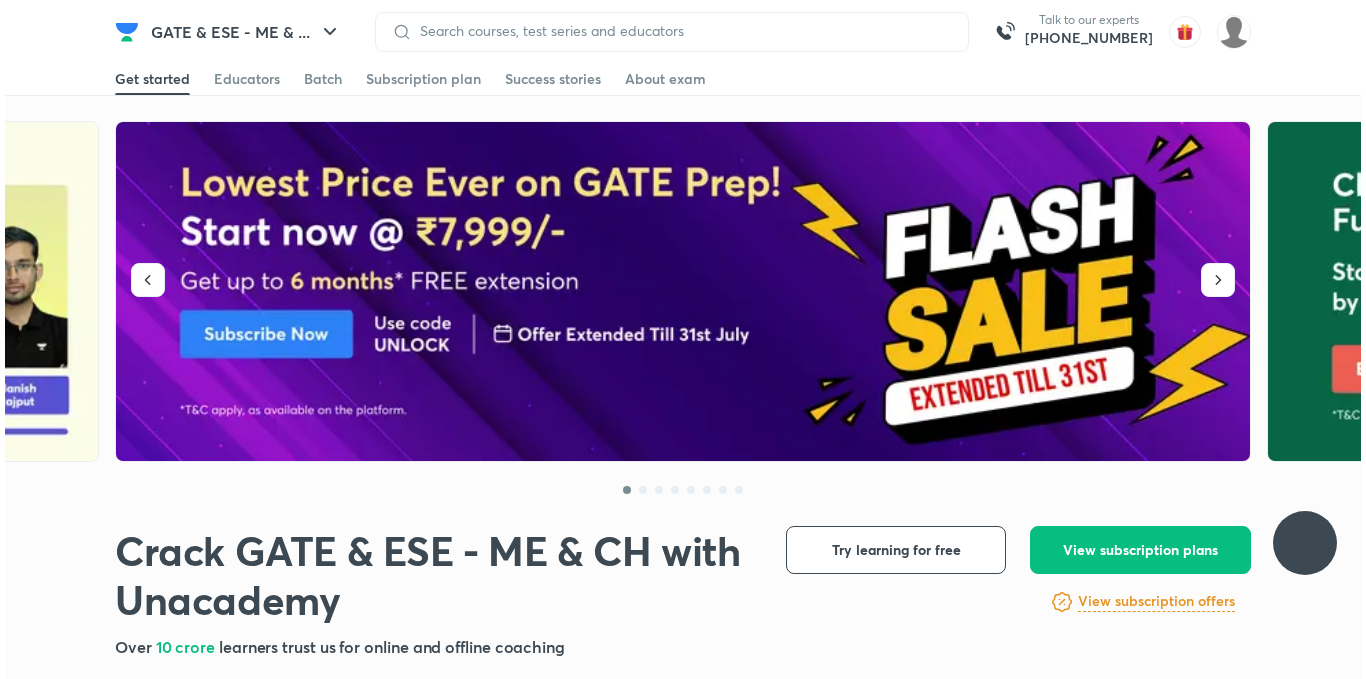 scroll, scrollTop: 0, scrollLeft: 0, axis: both 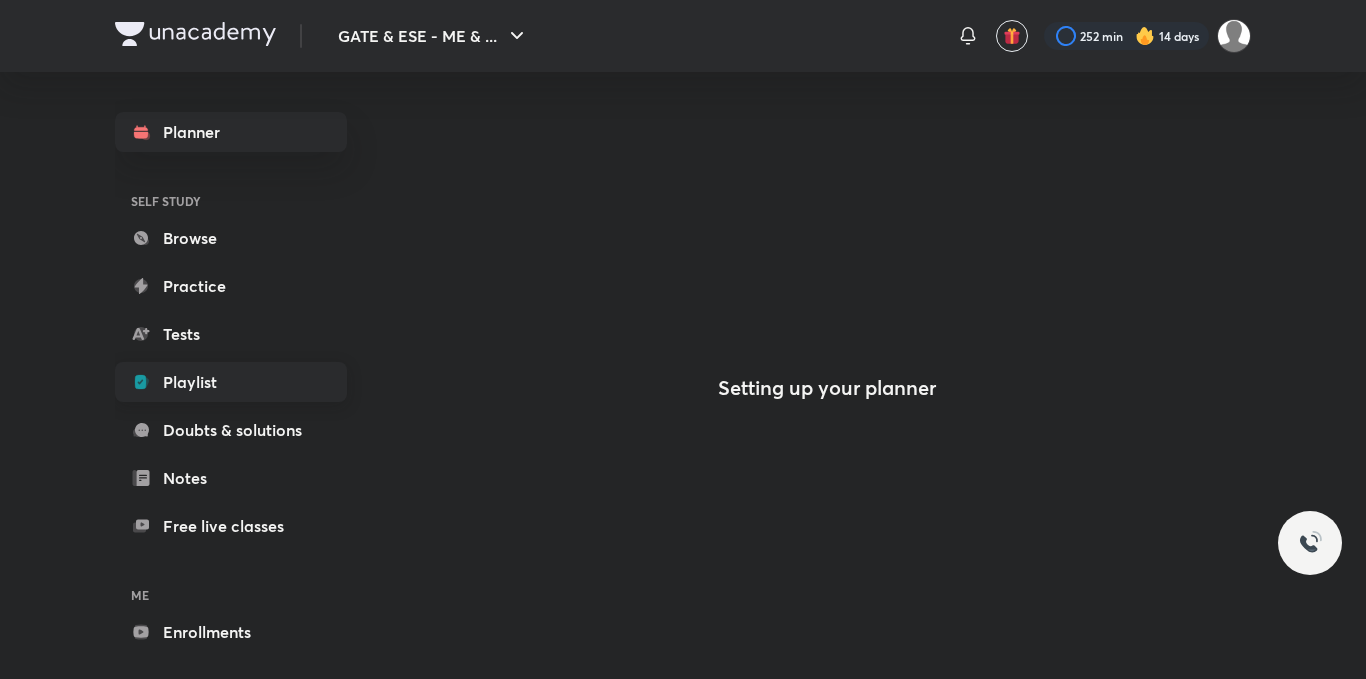 click on "Playlist" at bounding box center [231, 382] 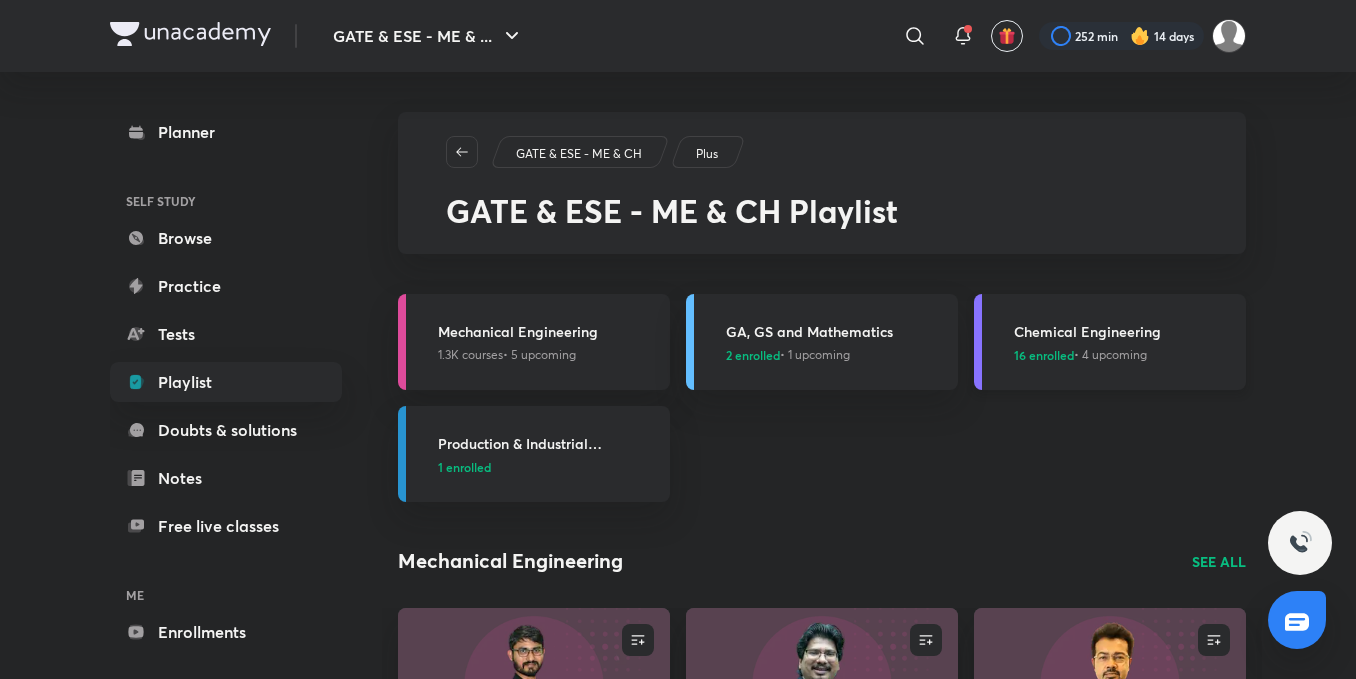 click on "16 enrolled" at bounding box center (1044, 355) 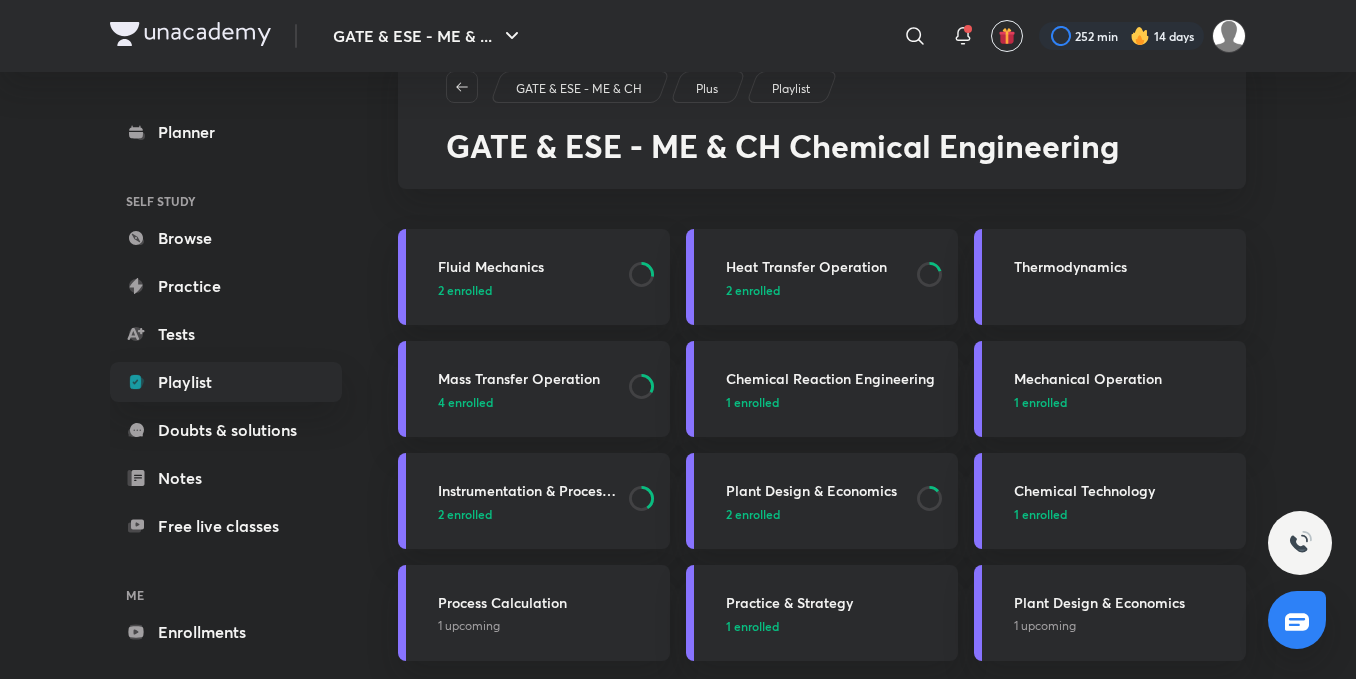 scroll, scrollTop: 100, scrollLeft: 0, axis: vertical 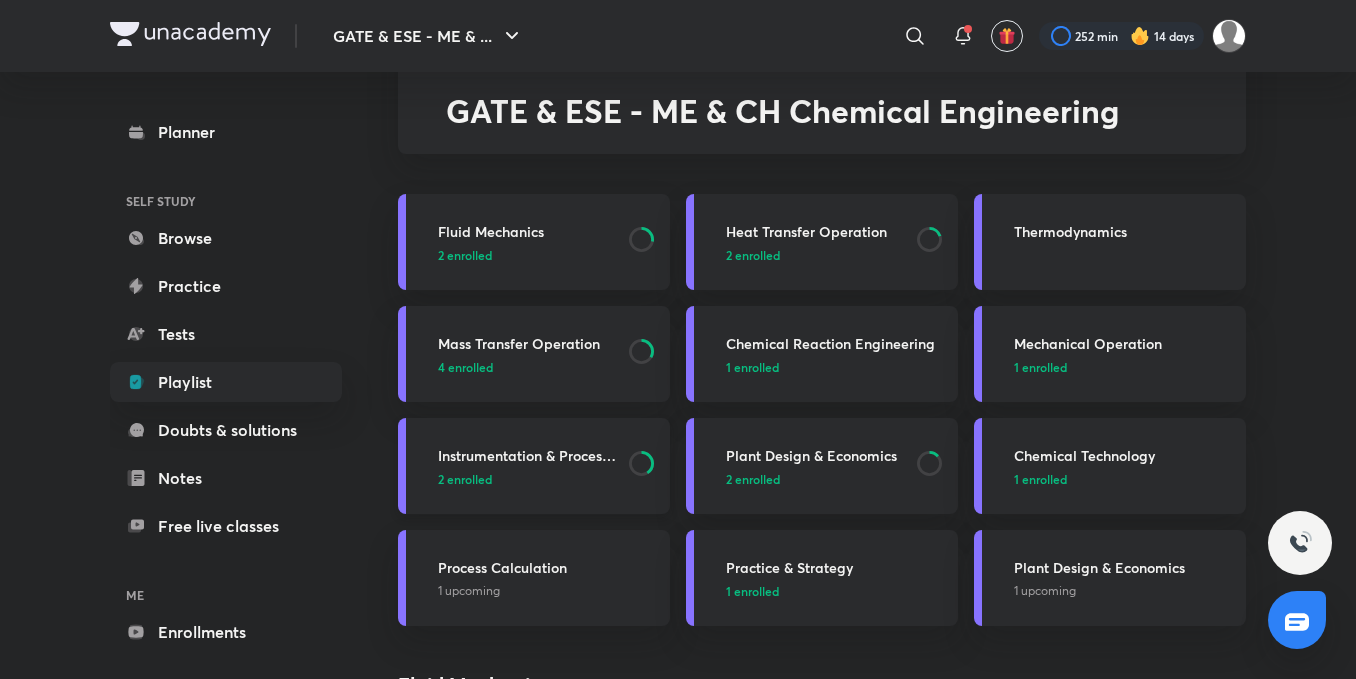 click on "2 enrolled" at bounding box center [465, 479] 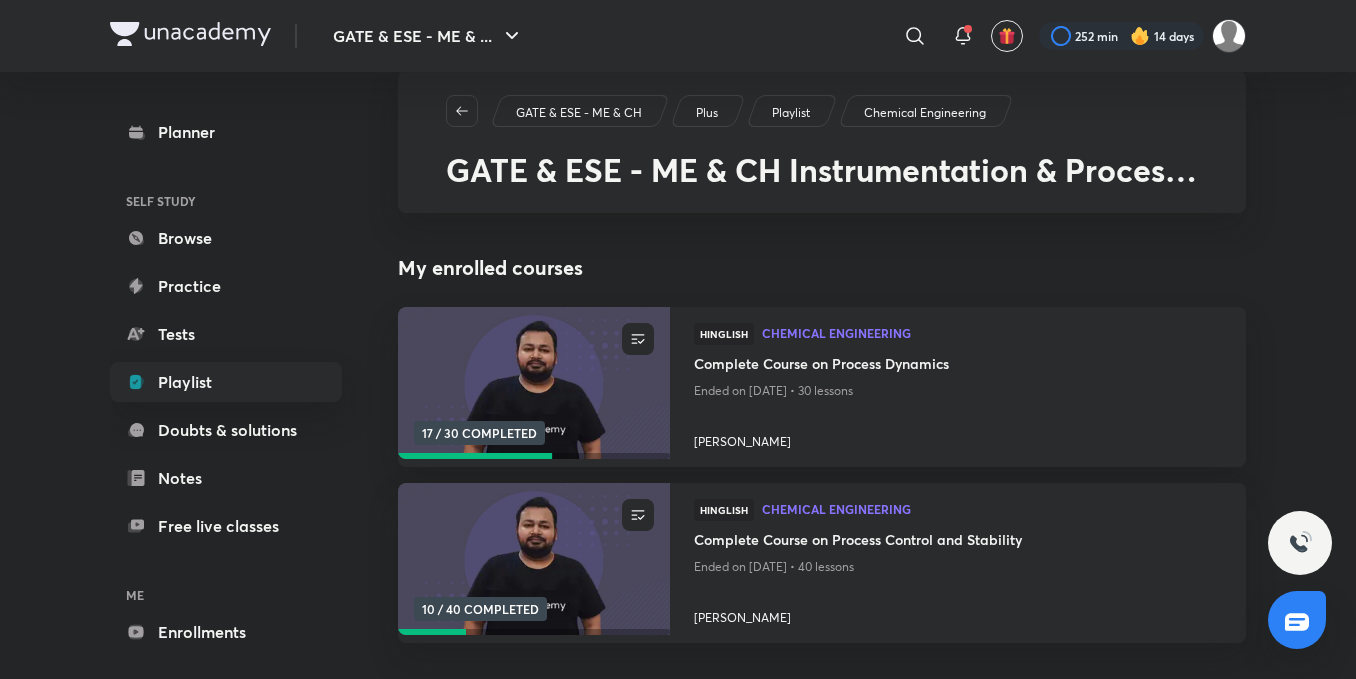 scroll, scrollTop: 400, scrollLeft: 0, axis: vertical 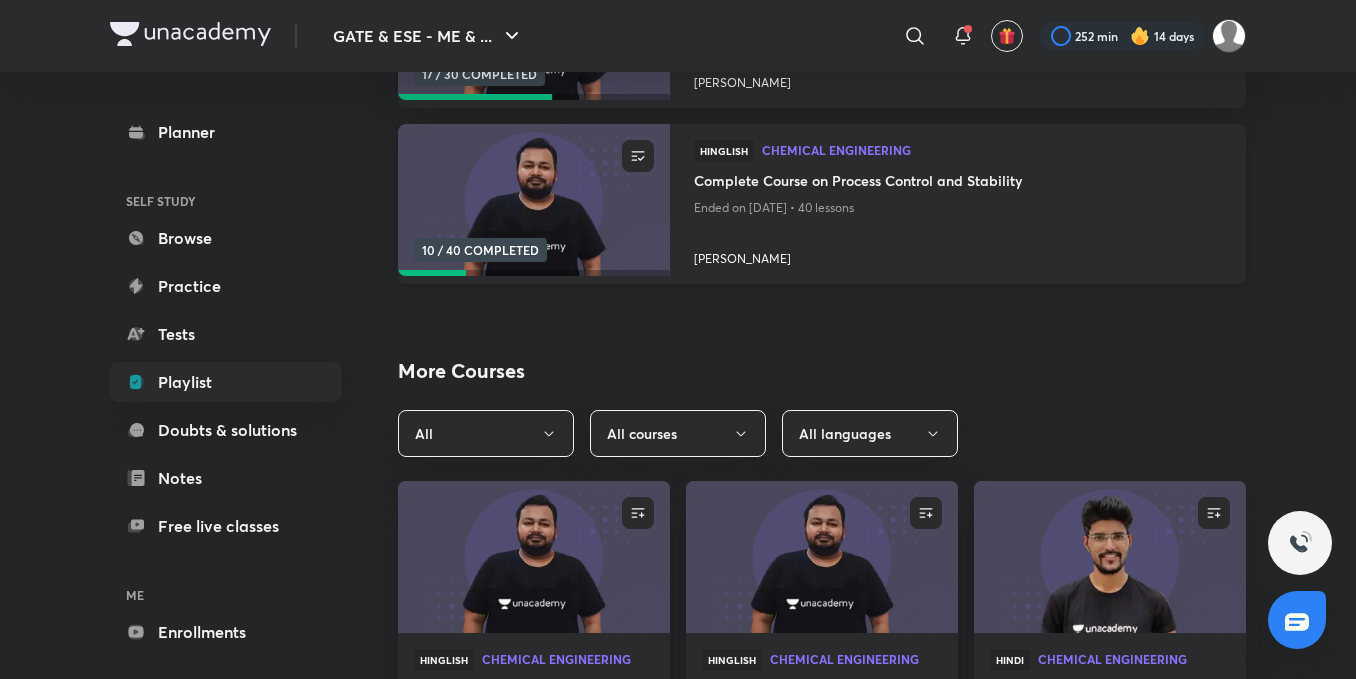 click at bounding box center (533, 200) 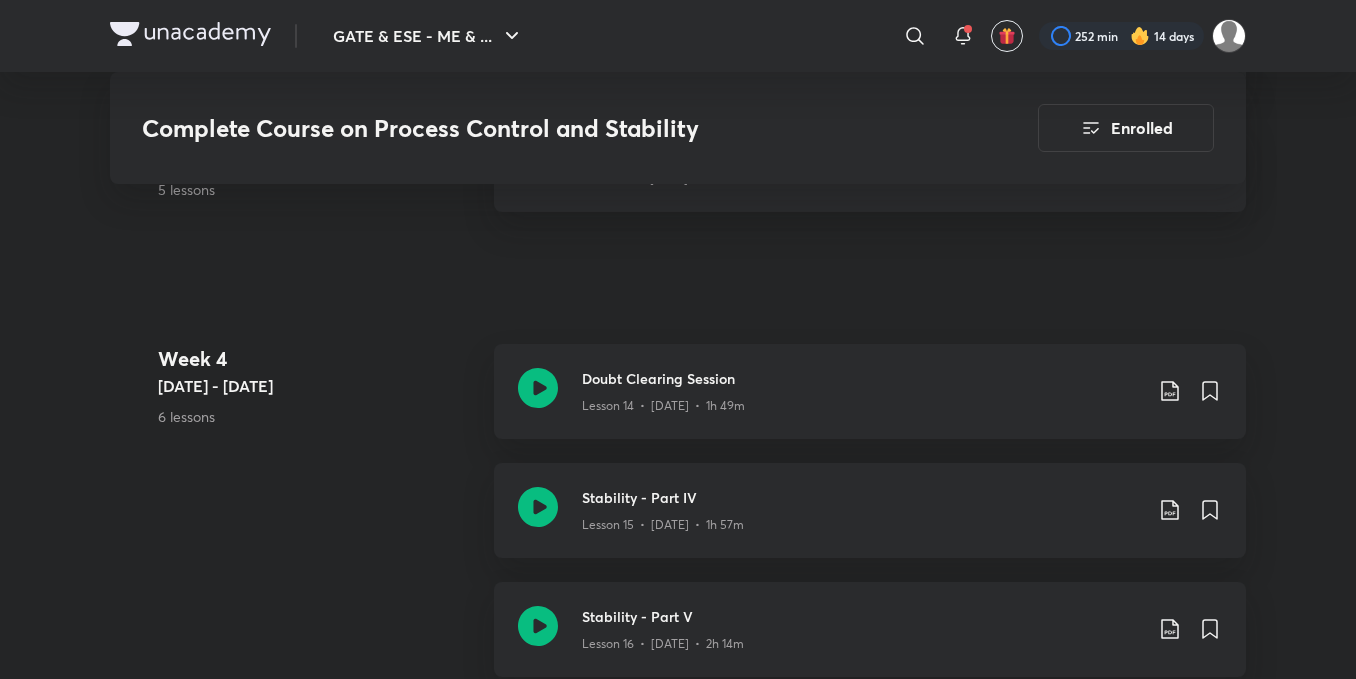 scroll, scrollTop: 2627, scrollLeft: 0, axis: vertical 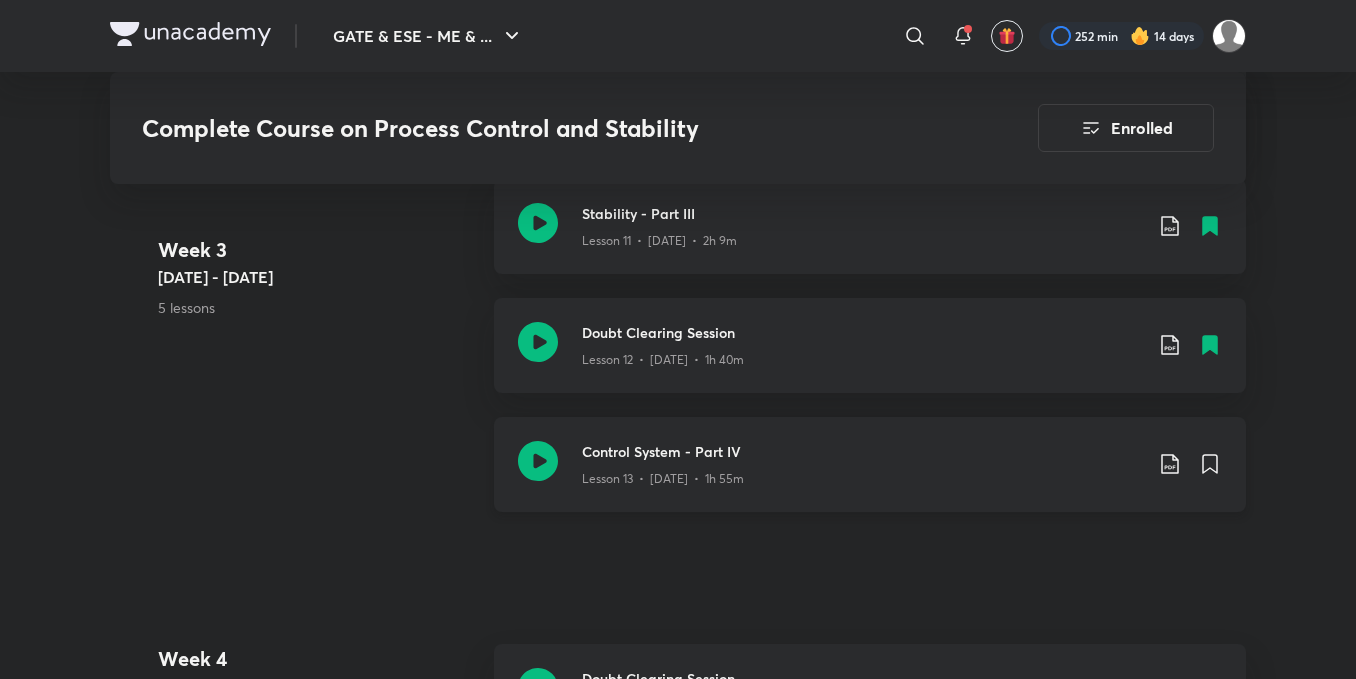 click 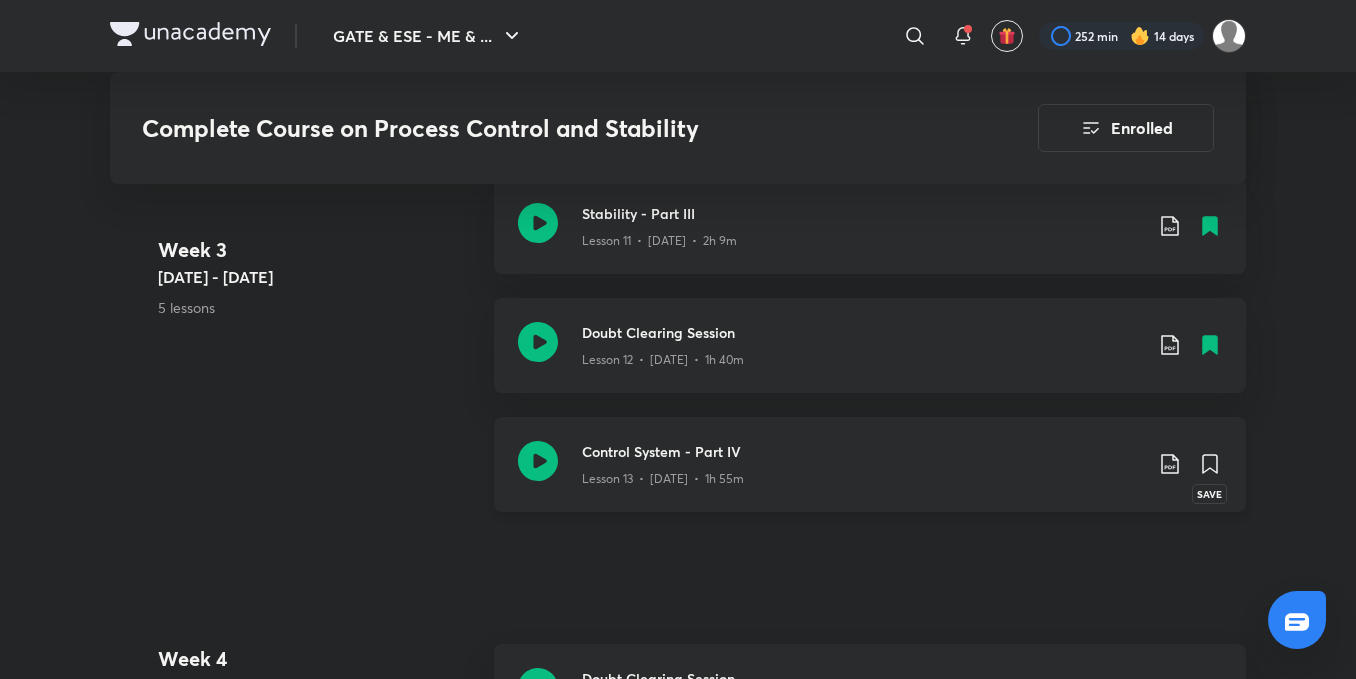 click 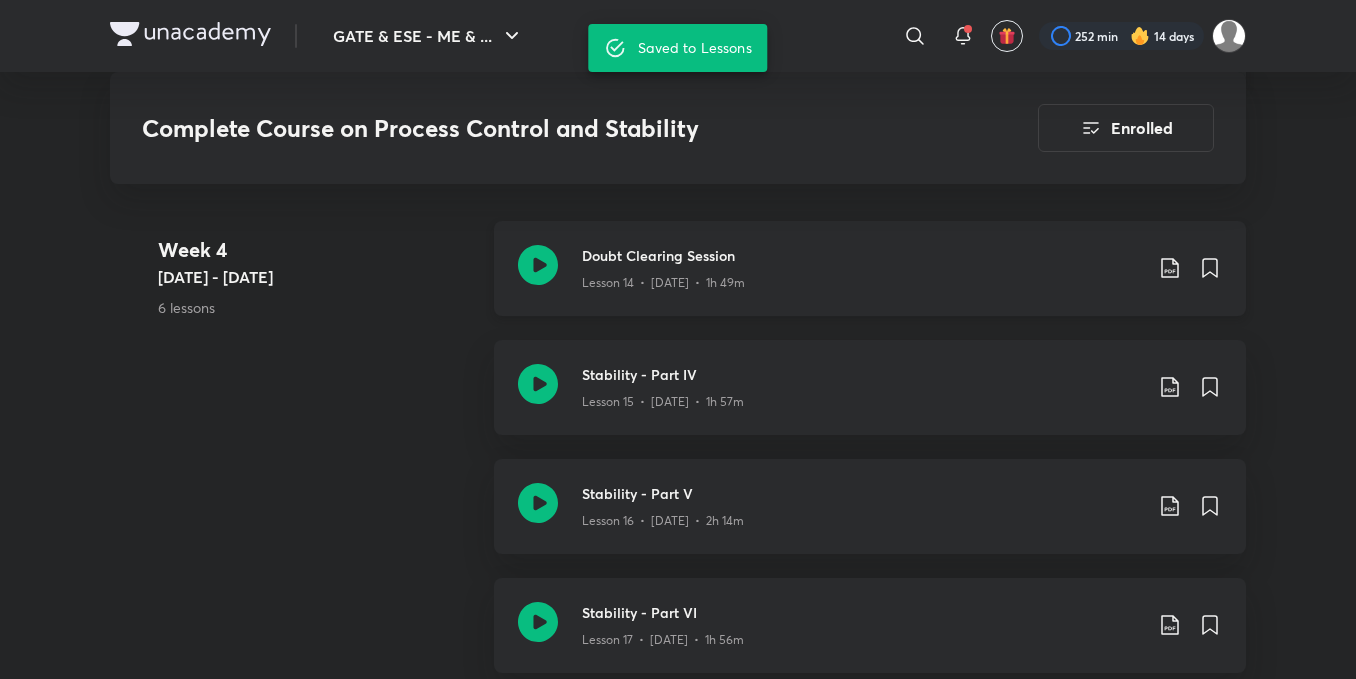 scroll, scrollTop: 3027, scrollLeft: 0, axis: vertical 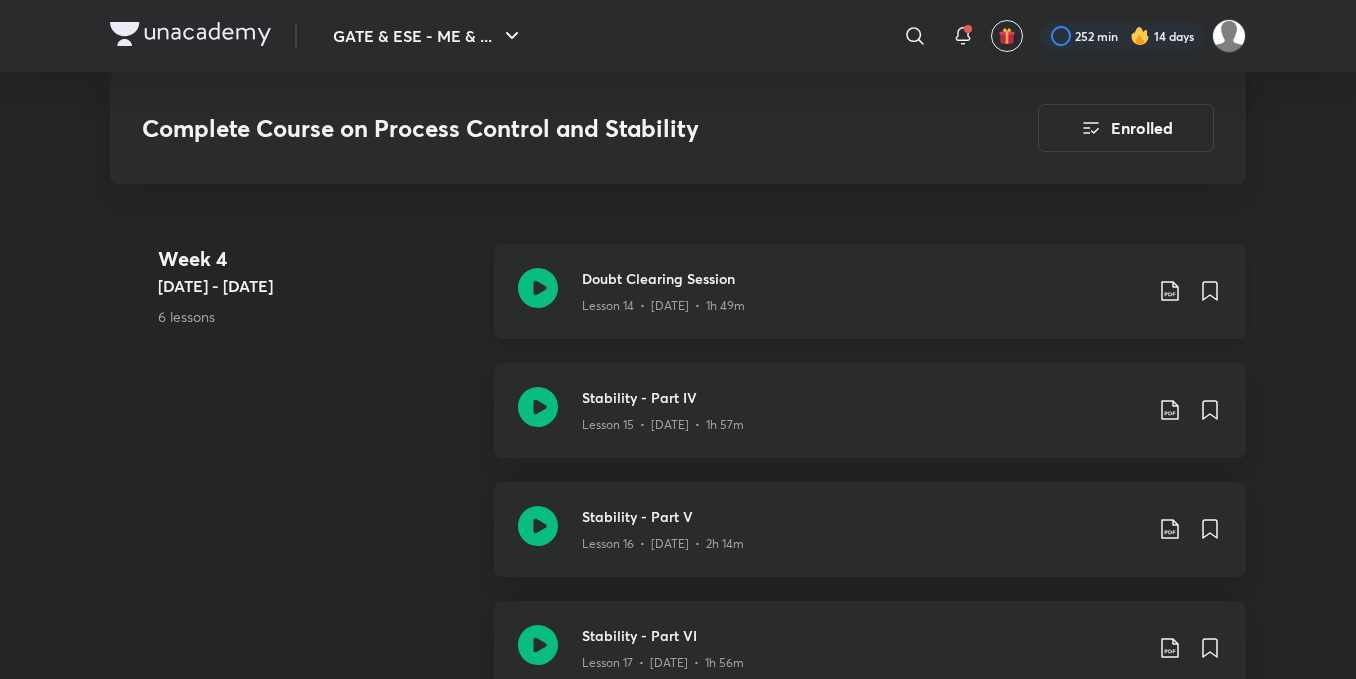 click 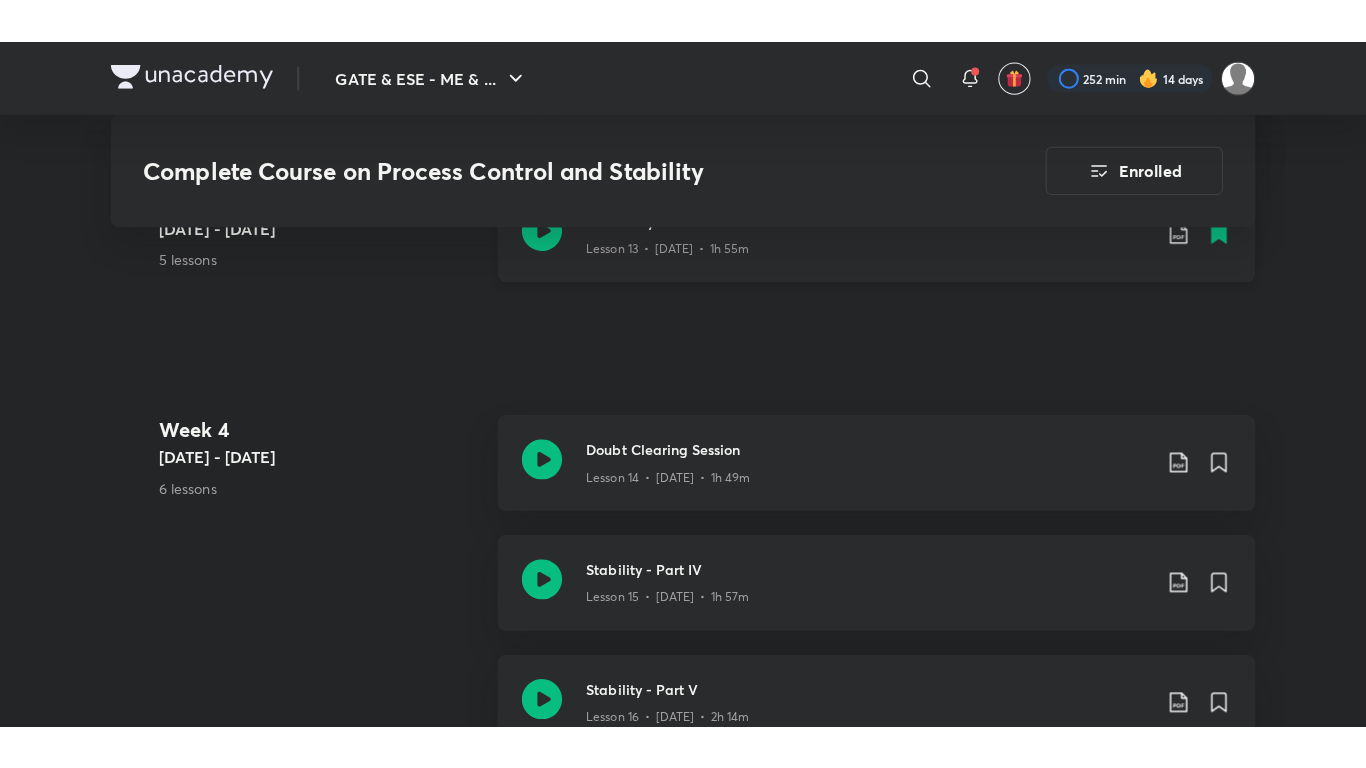 scroll, scrollTop: 2900, scrollLeft: 0, axis: vertical 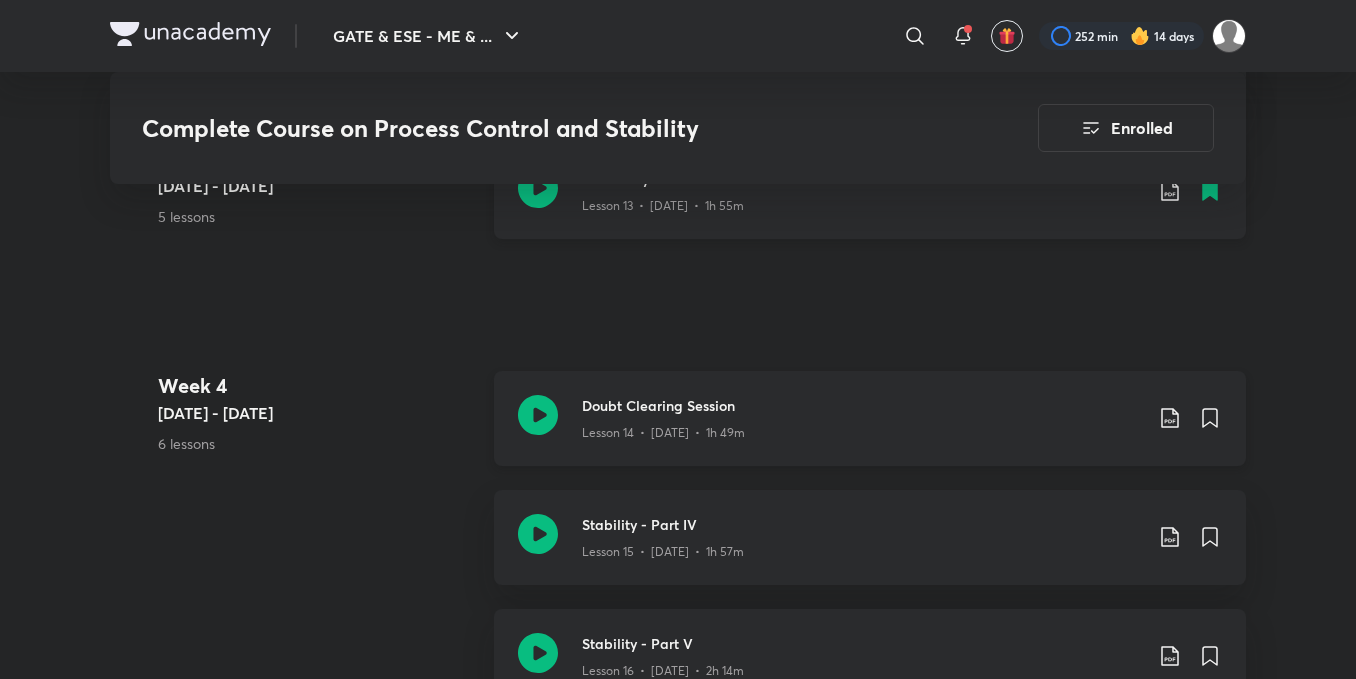 click 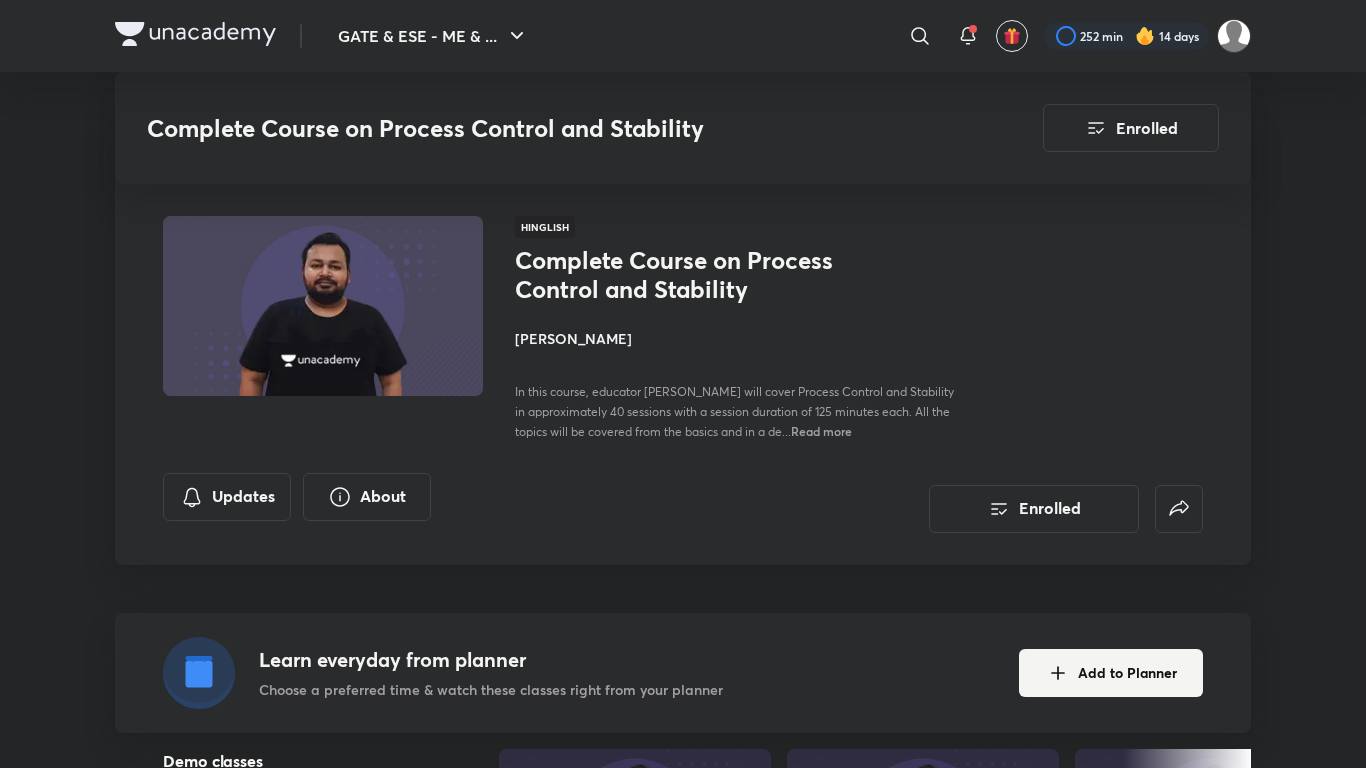 scroll, scrollTop: 2900, scrollLeft: 0, axis: vertical 